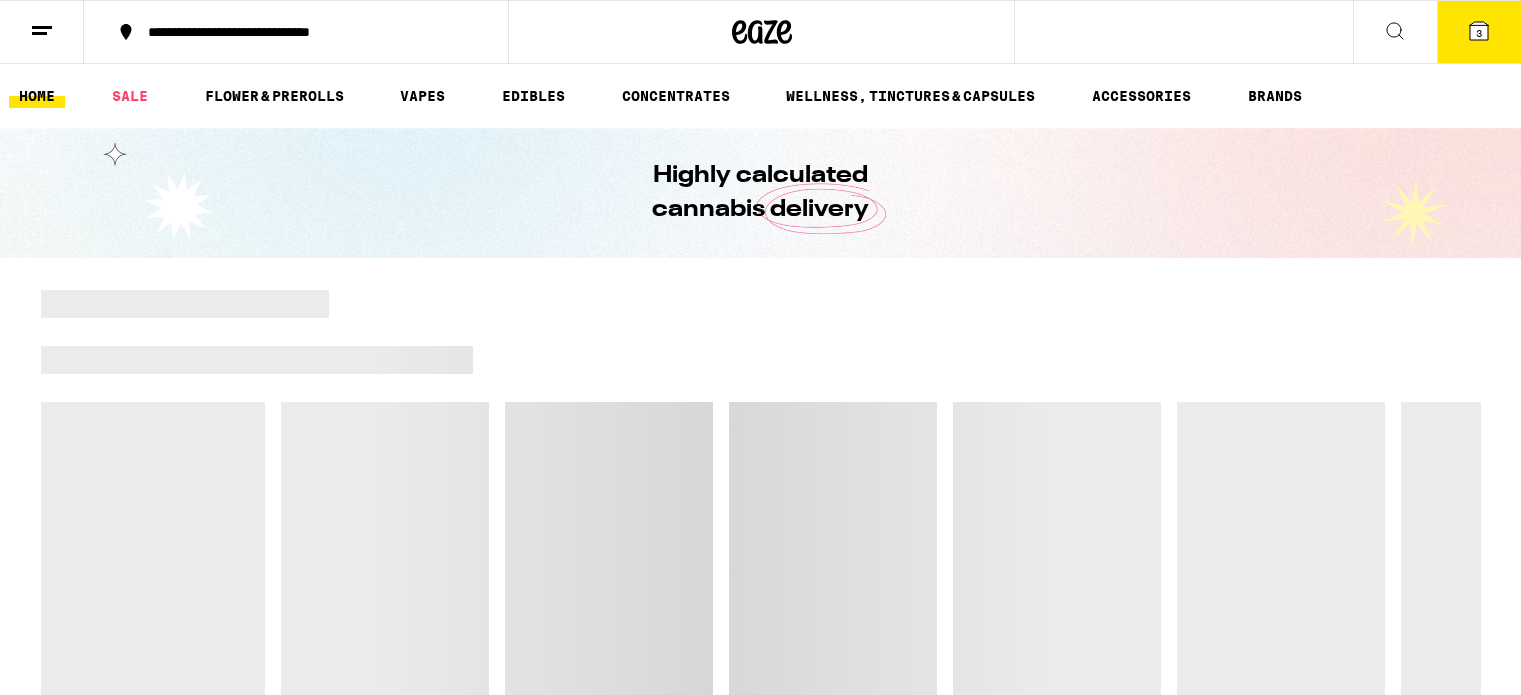 scroll, scrollTop: 0, scrollLeft: 0, axis: both 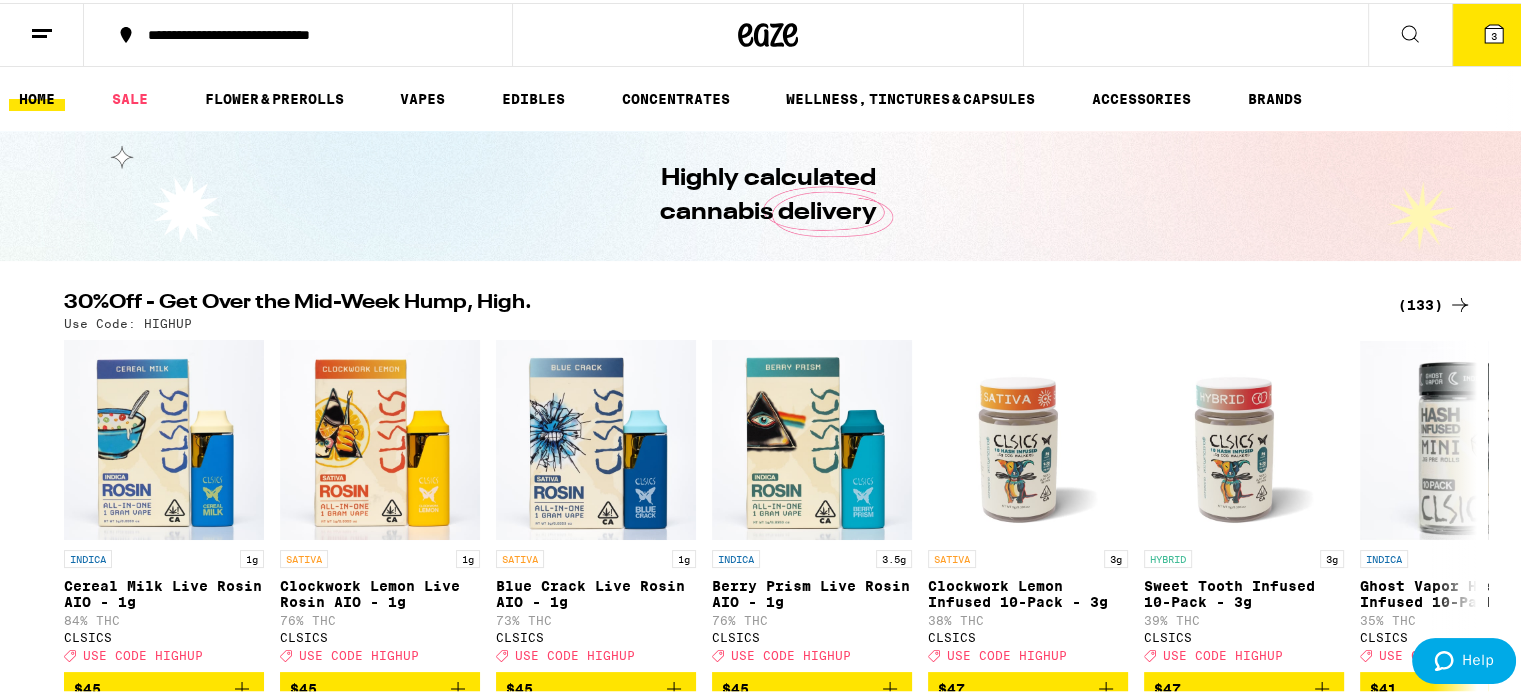 click at bounding box center (42, 32) 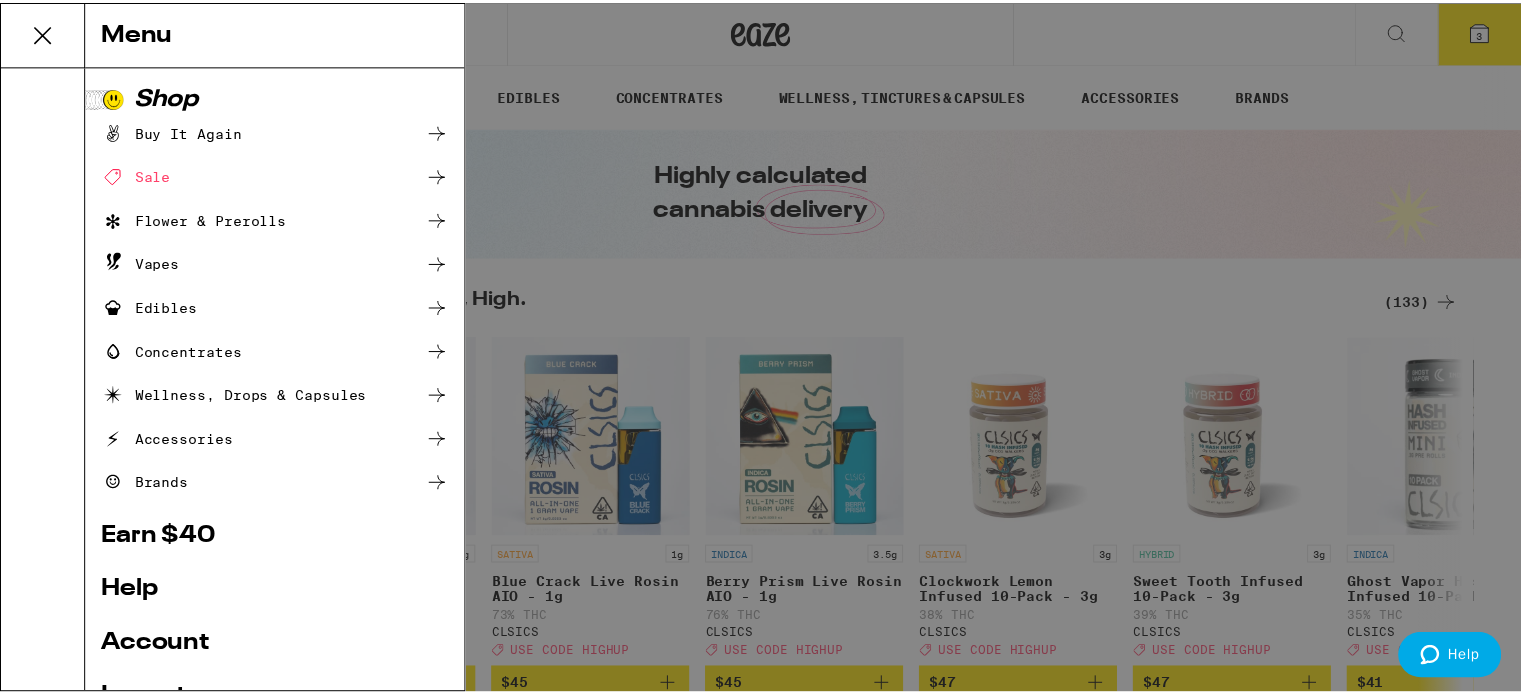 scroll, scrollTop: 0, scrollLeft: 0, axis: both 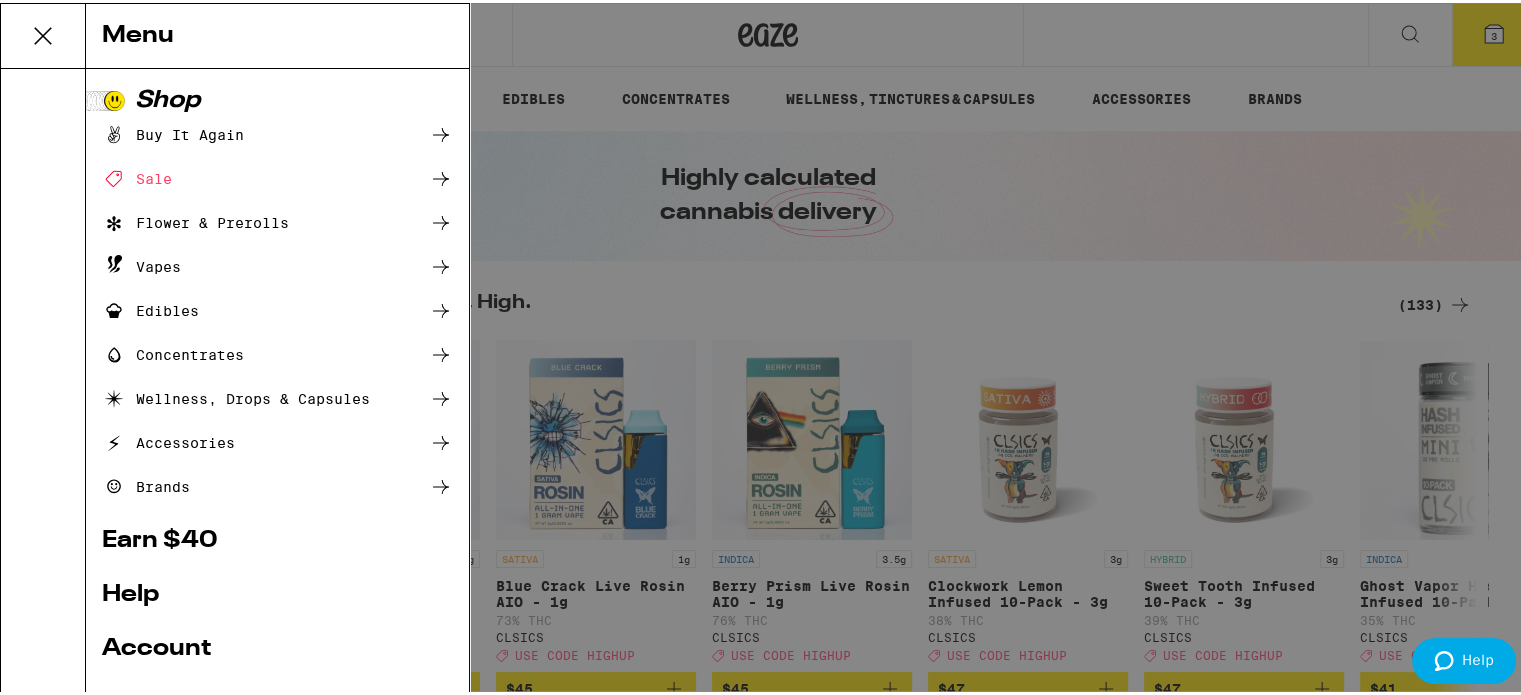 click on "Shop Buy It Again Sale Flower & Prerolls Vapes Edibles Concentrates Wellness, Drops & Capsules Accessories Brands Earn $ 40 Help Account Logout Blog v  19.43.1" at bounding box center (277, 449) 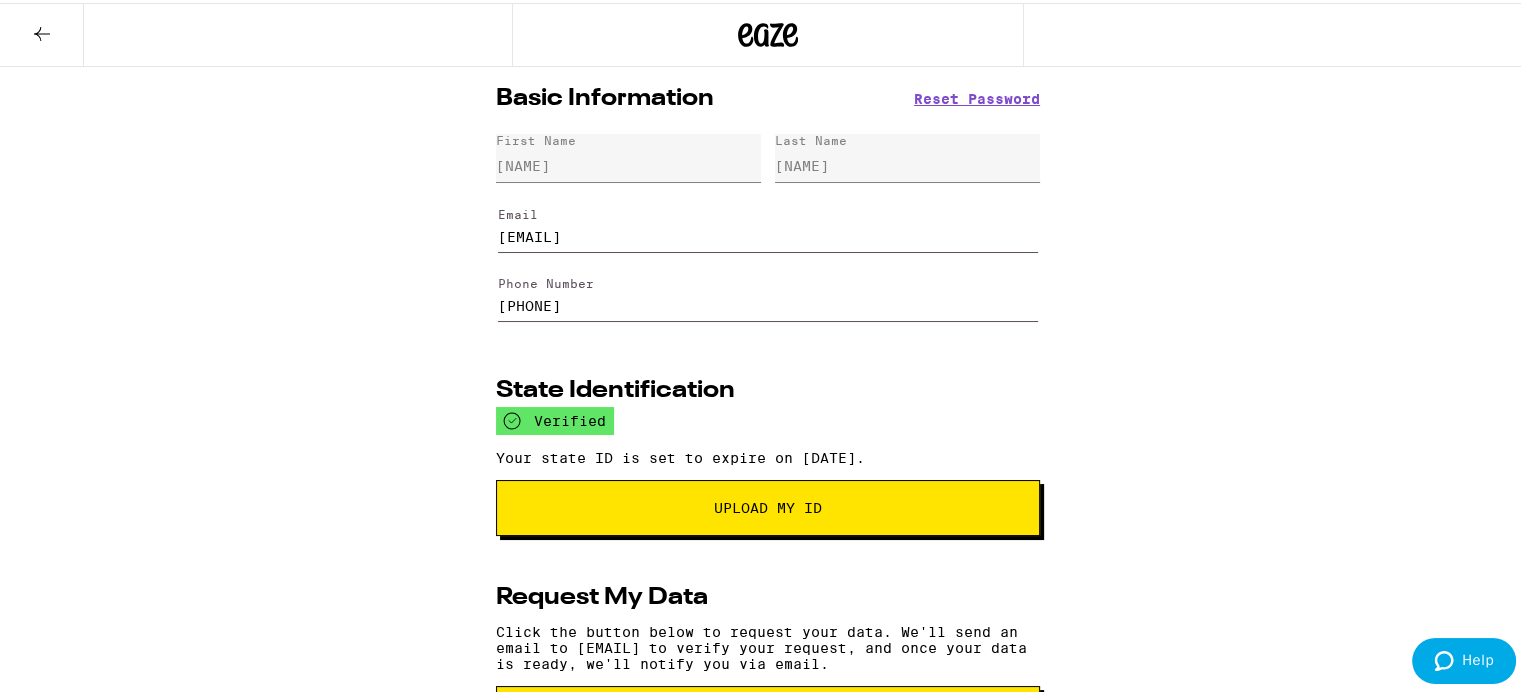 drag, startPoint x: 834, startPoint y: 154, endPoint x: 788, endPoint y: 219, distance: 79.630394 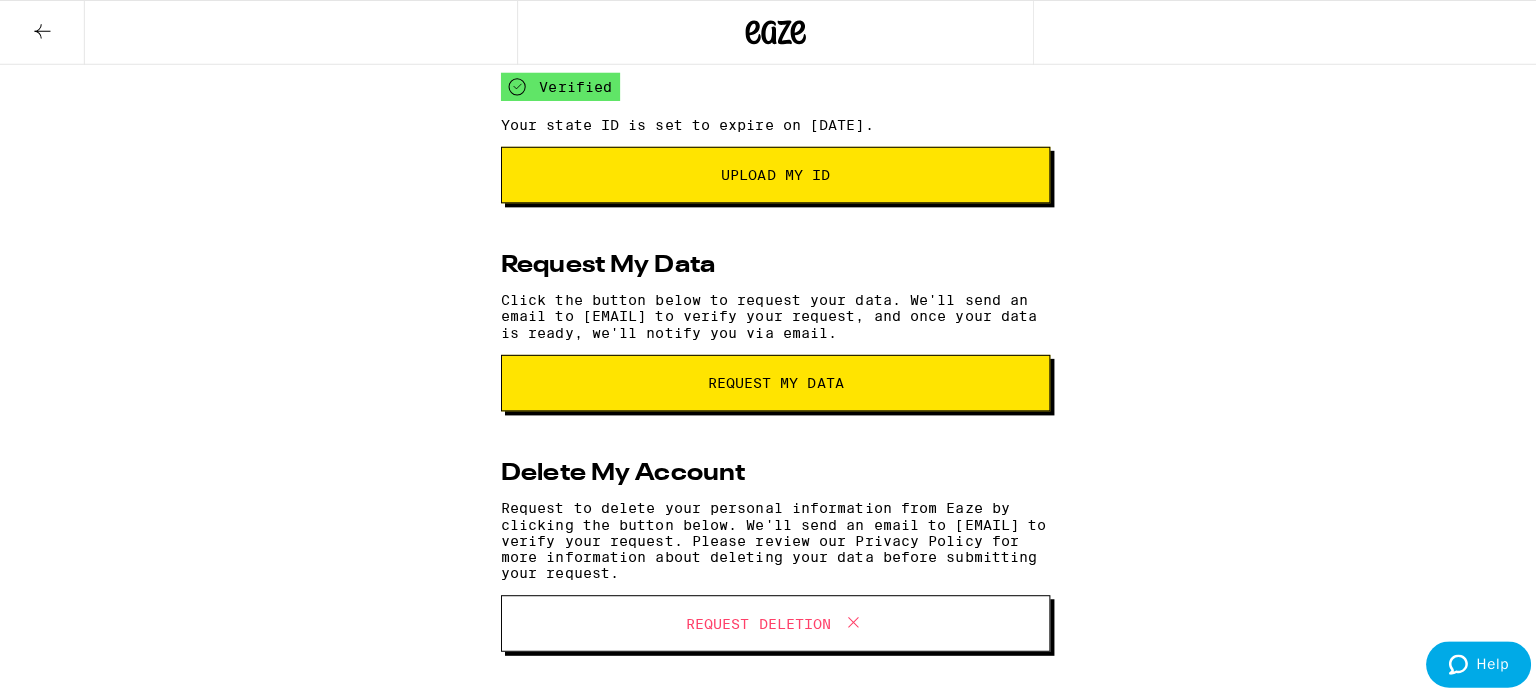 scroll, scrollTop: 0, scrollLeft: 0, axis: both 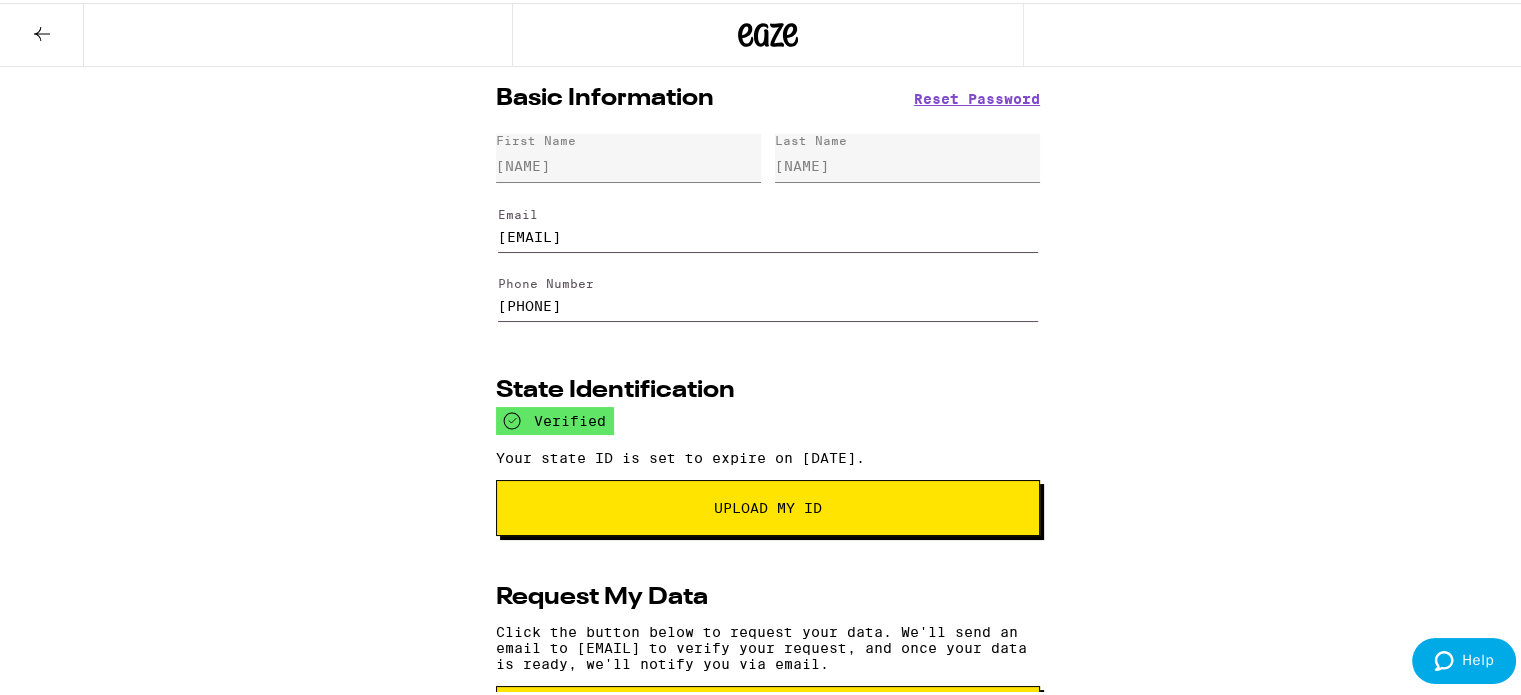 click on "Basic Information Reset Password" at bounding box center (768, 96) 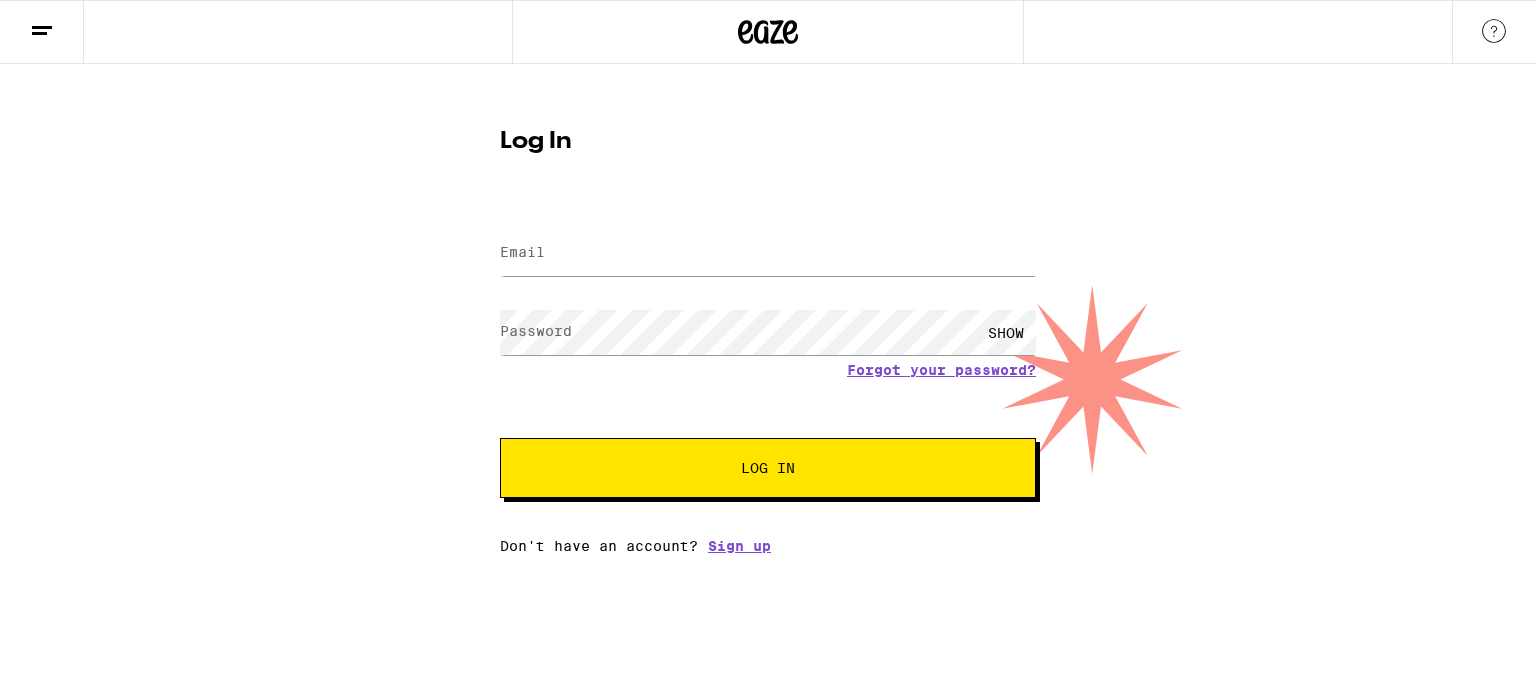 scroll, scrollTop: 0, scrollLeft: 0, axis: both 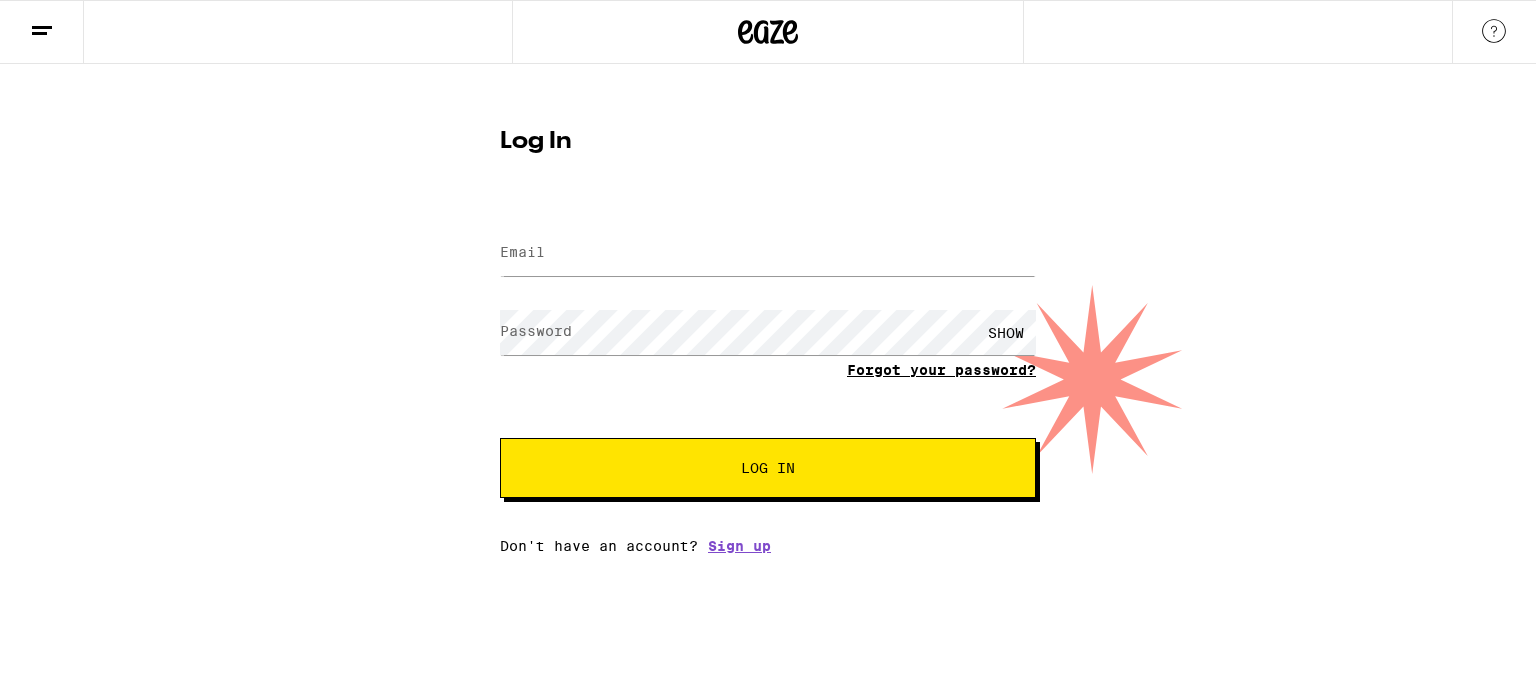 click on "Forgot your password?" at bounding box center (941, 370) 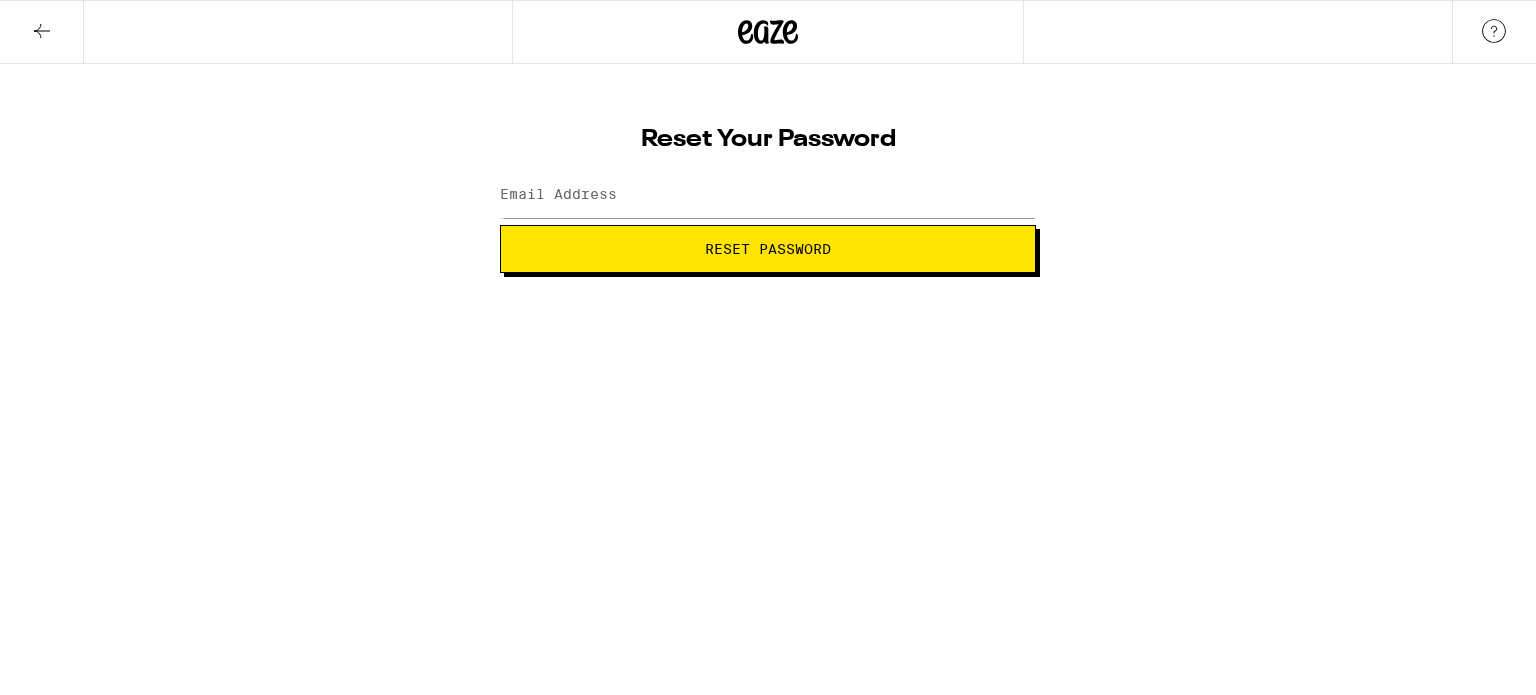 scroll, scrollTop: 0, scrollLeft: 0, axis: both 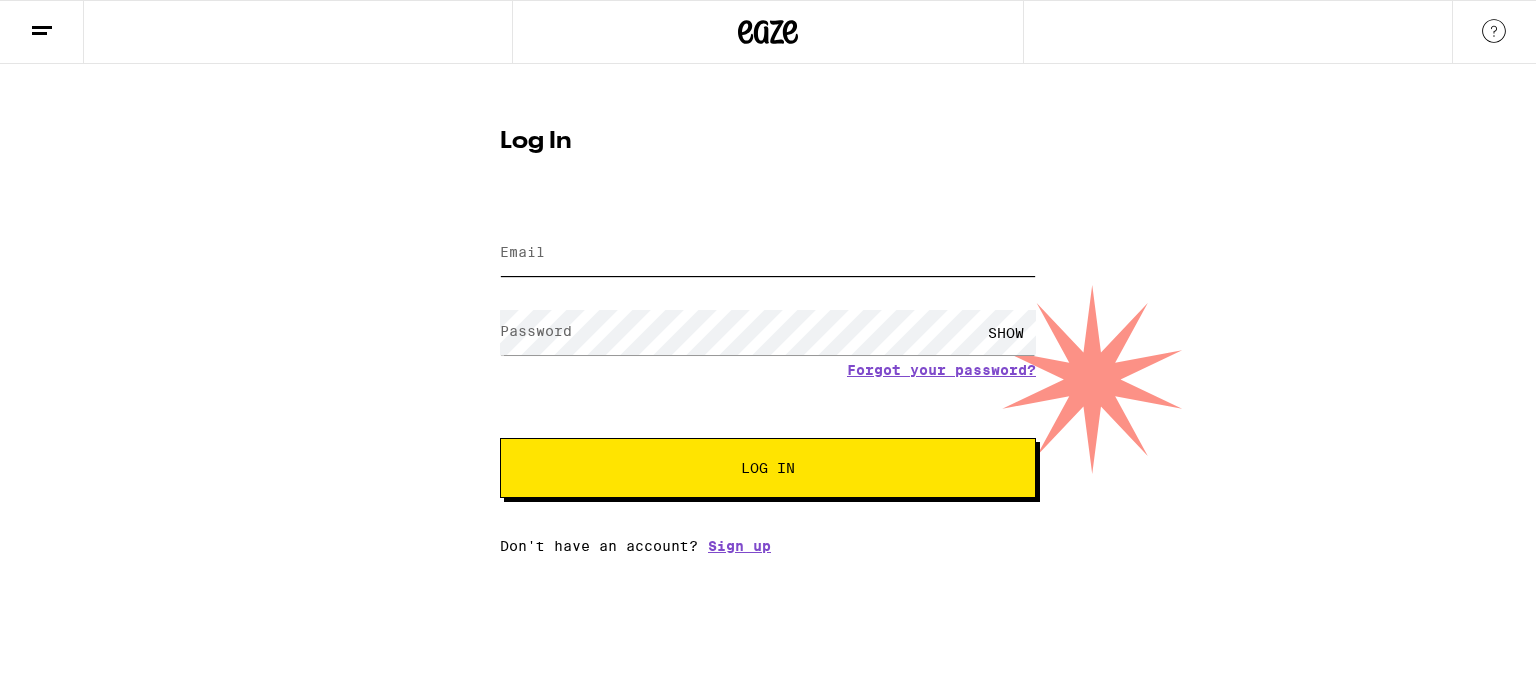 click on "Email" at bounding box center (768, 253) 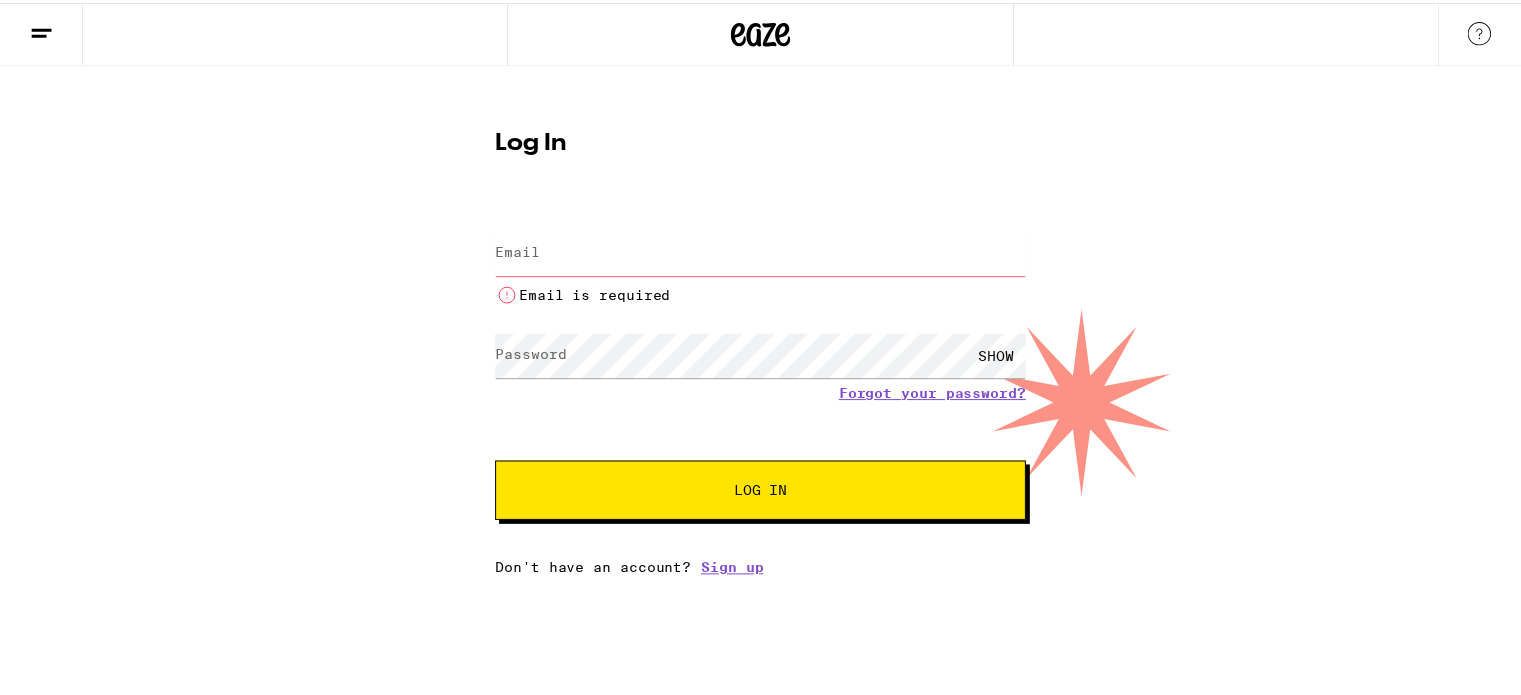 scroll, scrollTop: 0, scrollLeft: 0, axis: both 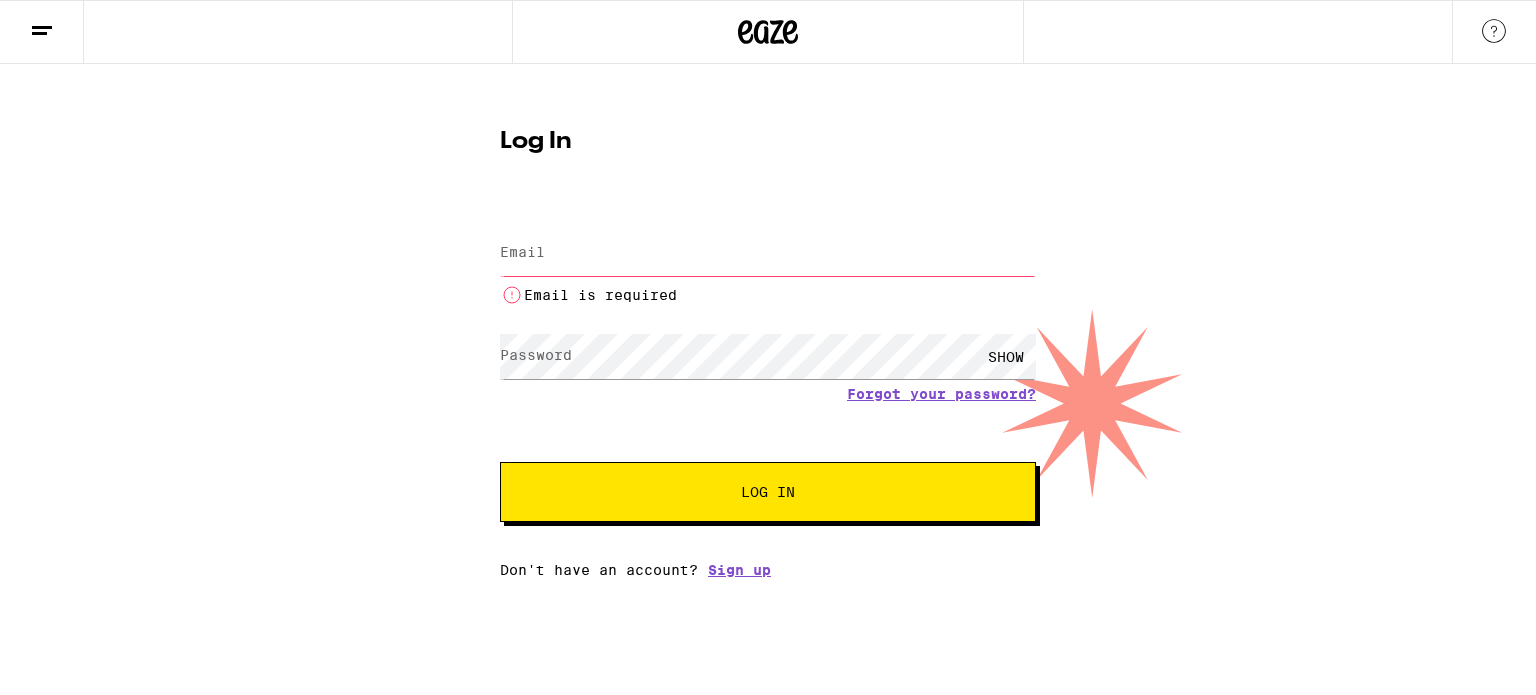 type on "angelief81@gmail.com" 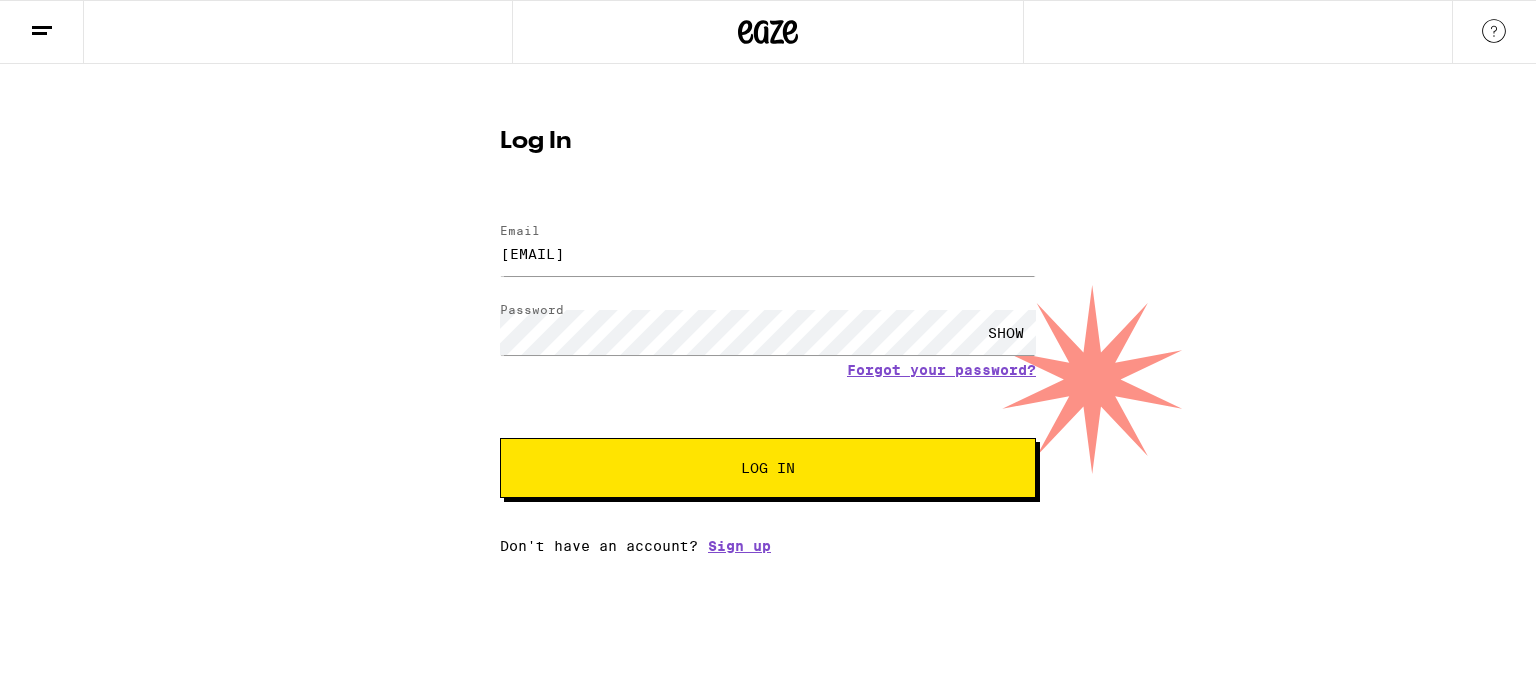 click on "SHOW" at bounding box center [1006, 332] 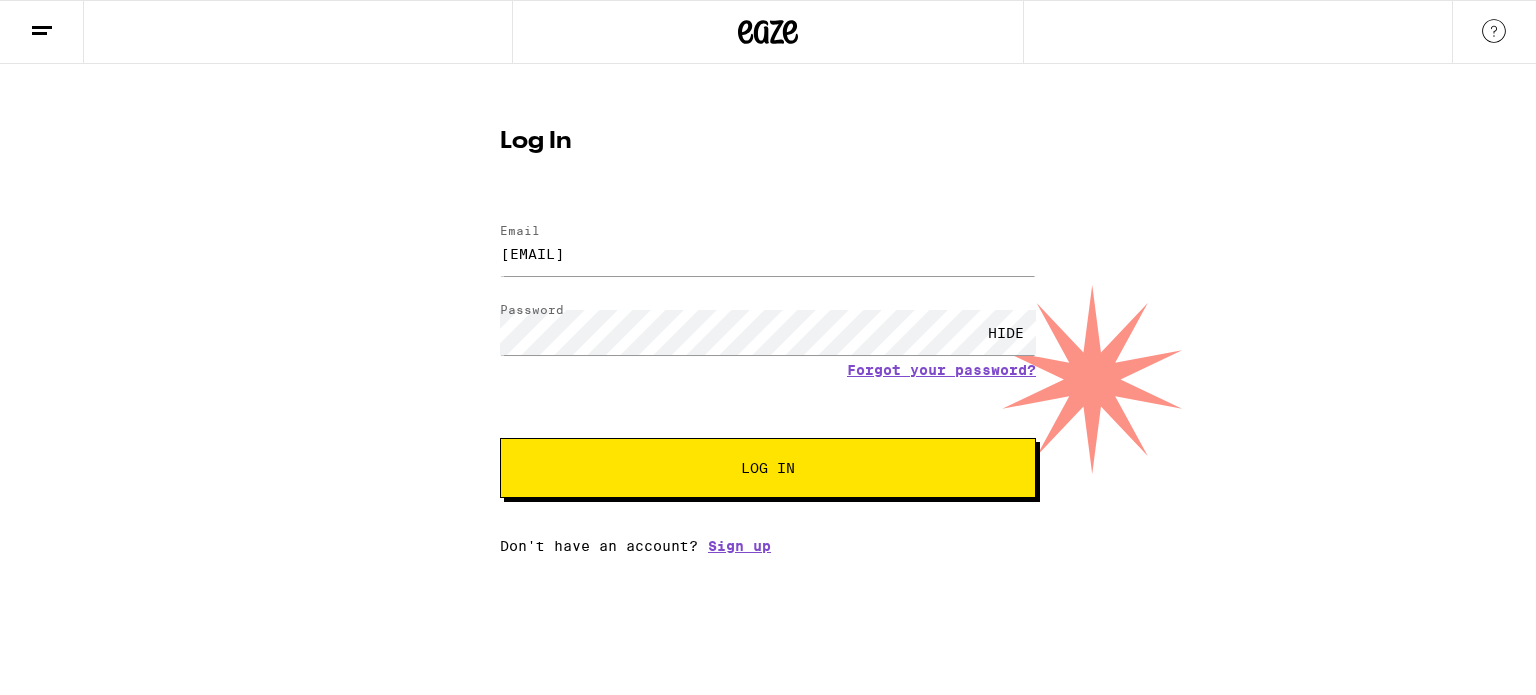 click on "Log In" at bounding box center (768, 468) 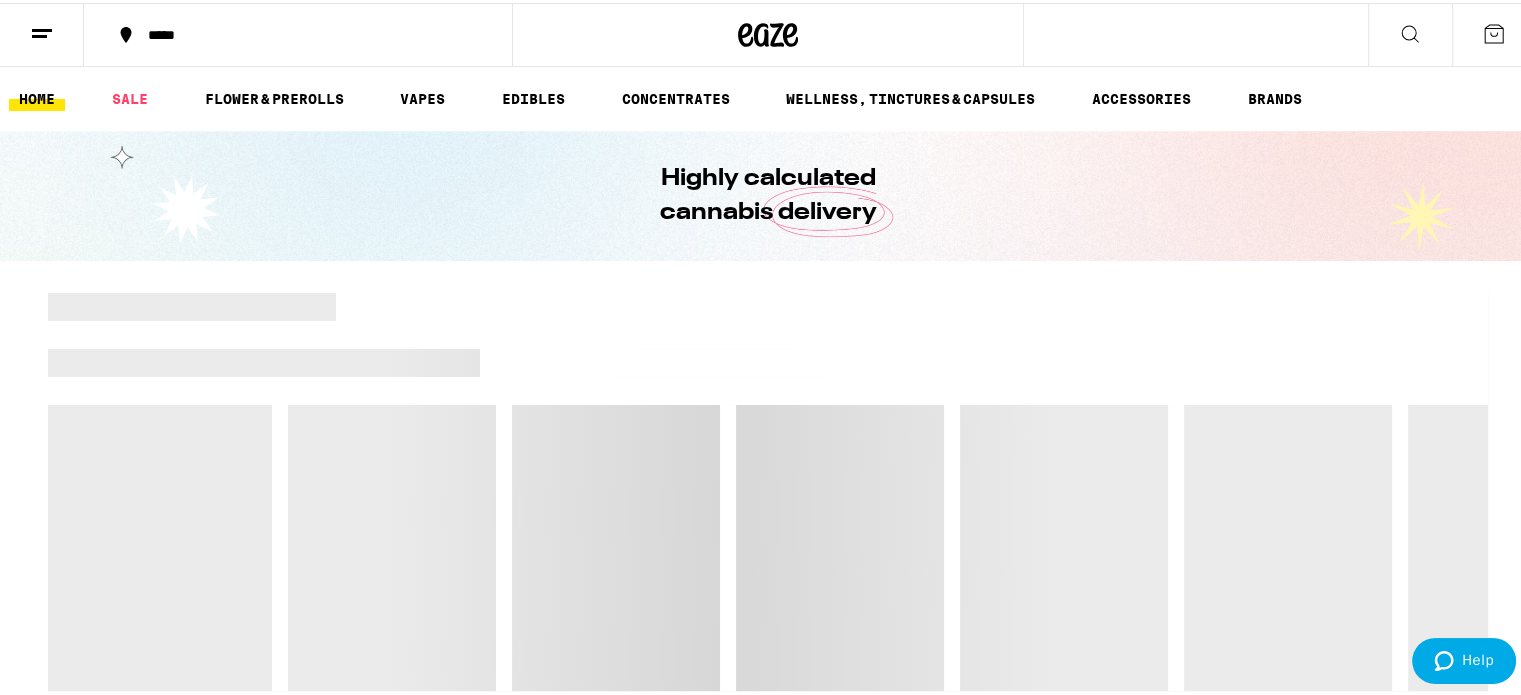 click 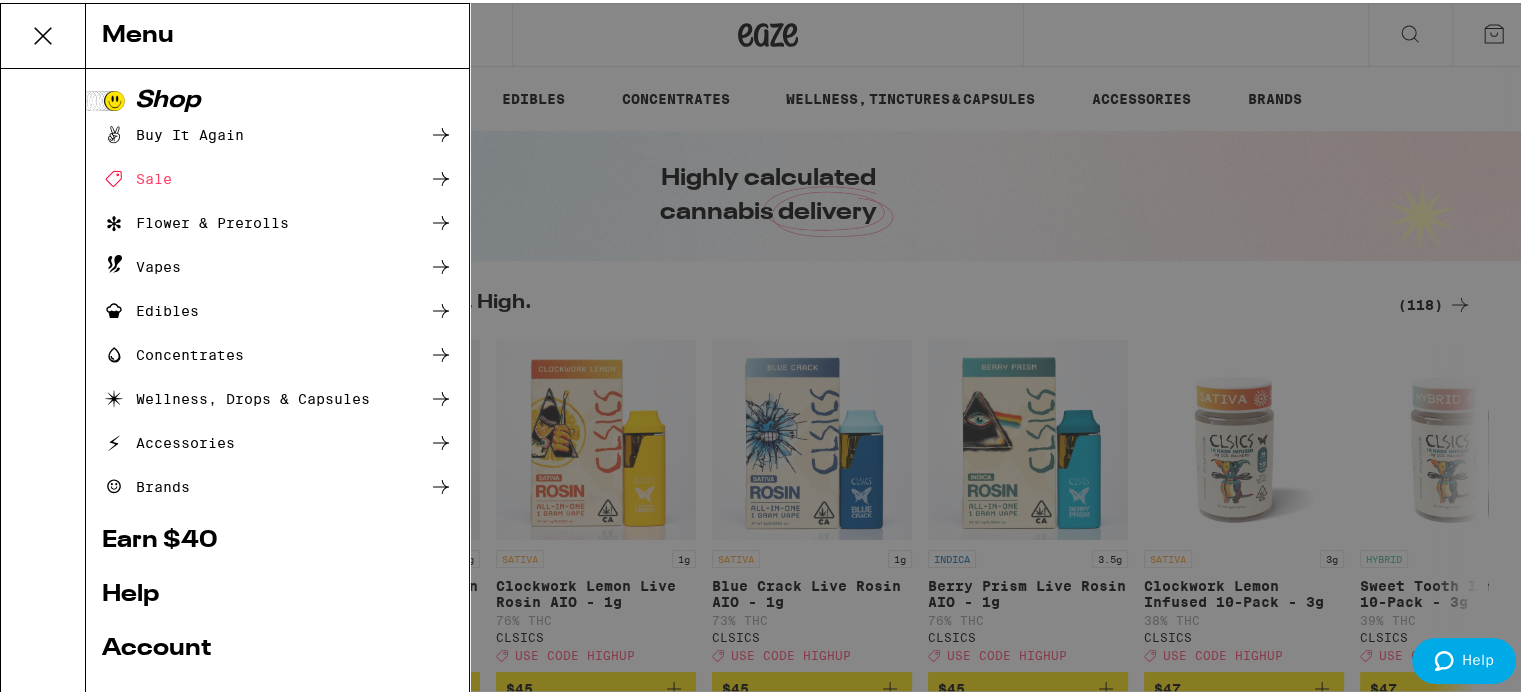 scroll, scrollTop: 0, scrollLeft: 0, axis: both 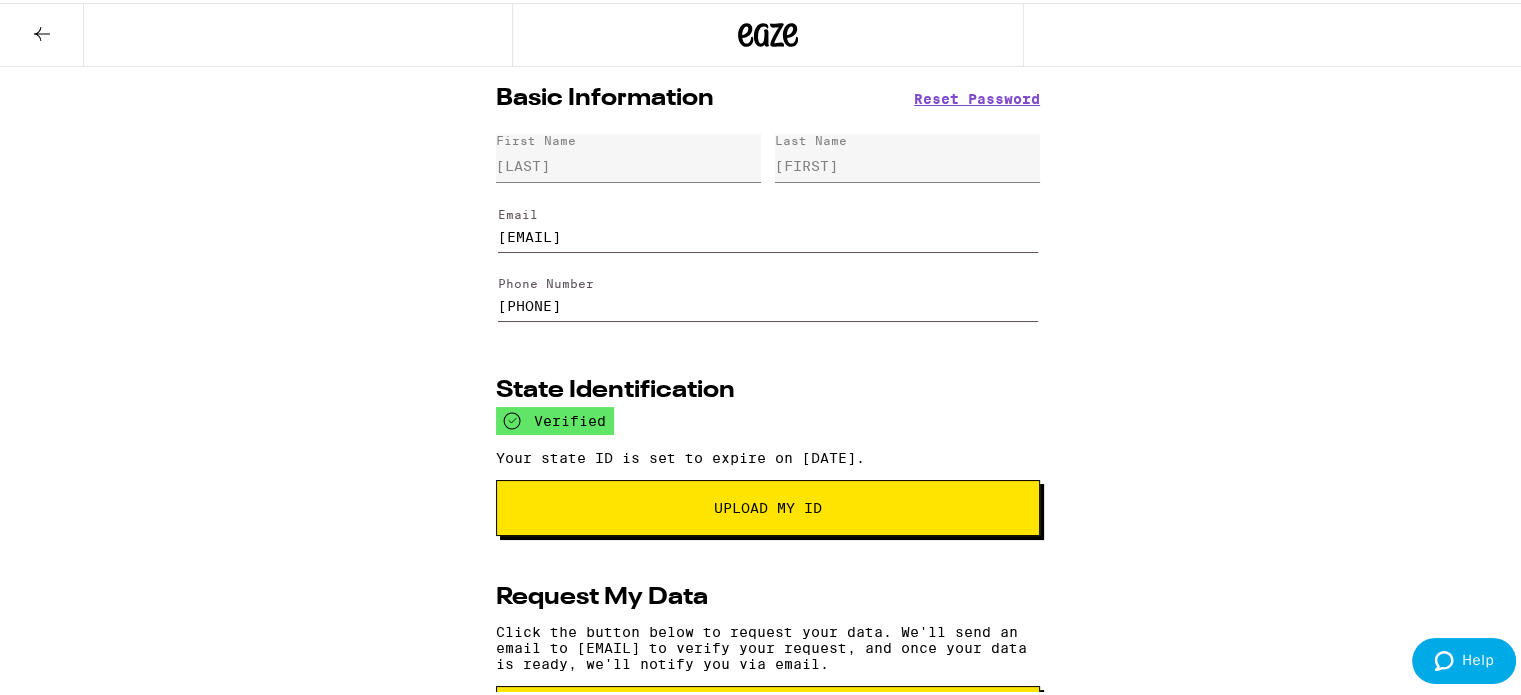 click on "Reset Password" at bounding box center [977, 96] 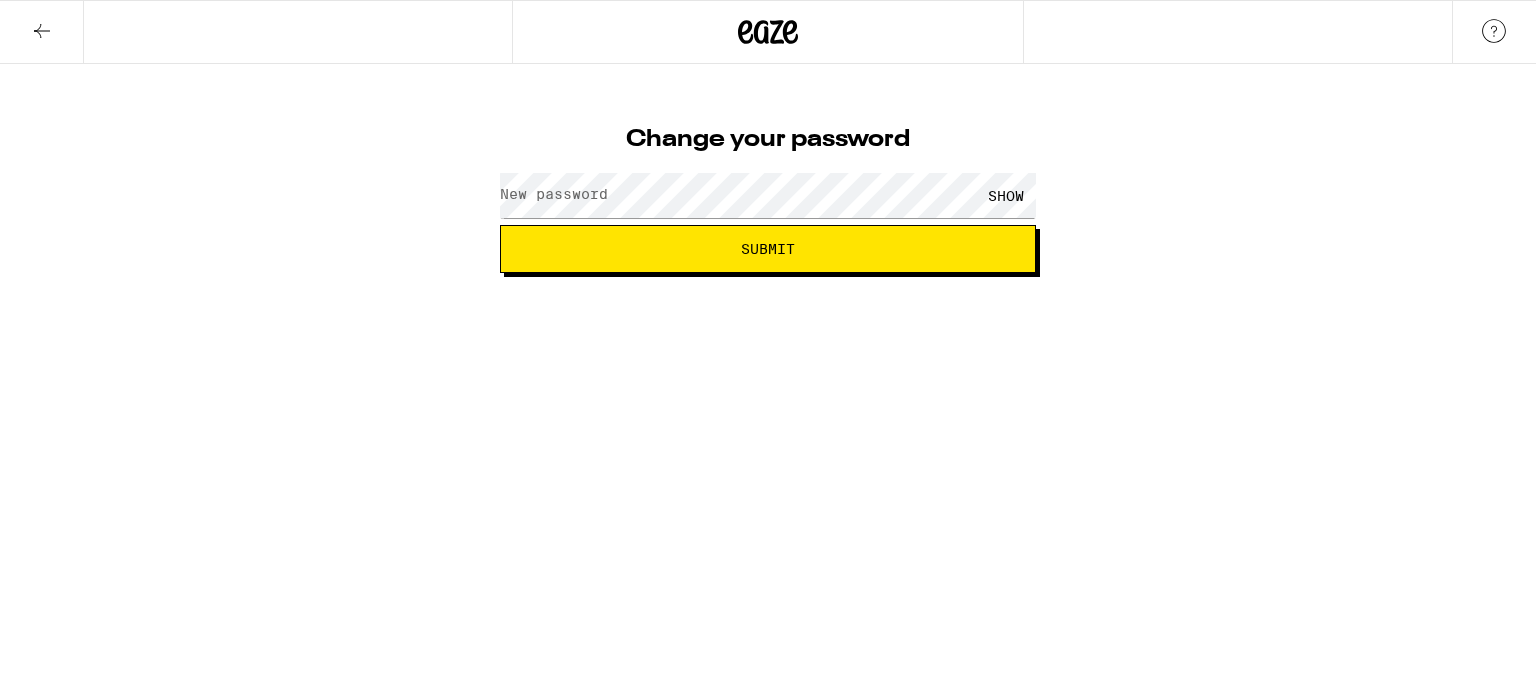 scroll, scrollTop: 0, scrollLeft: 0, axis: both 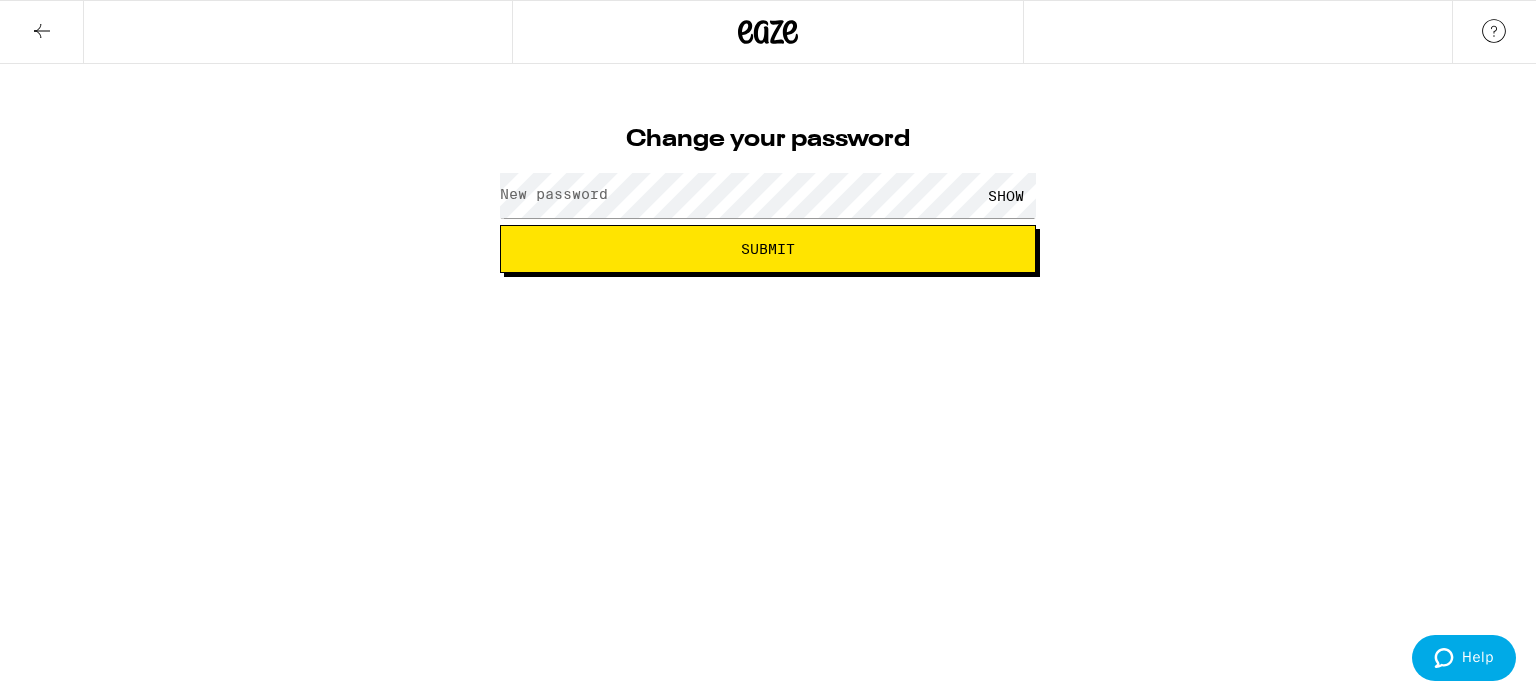 click on "Submit" at bounding box center (768, 249) 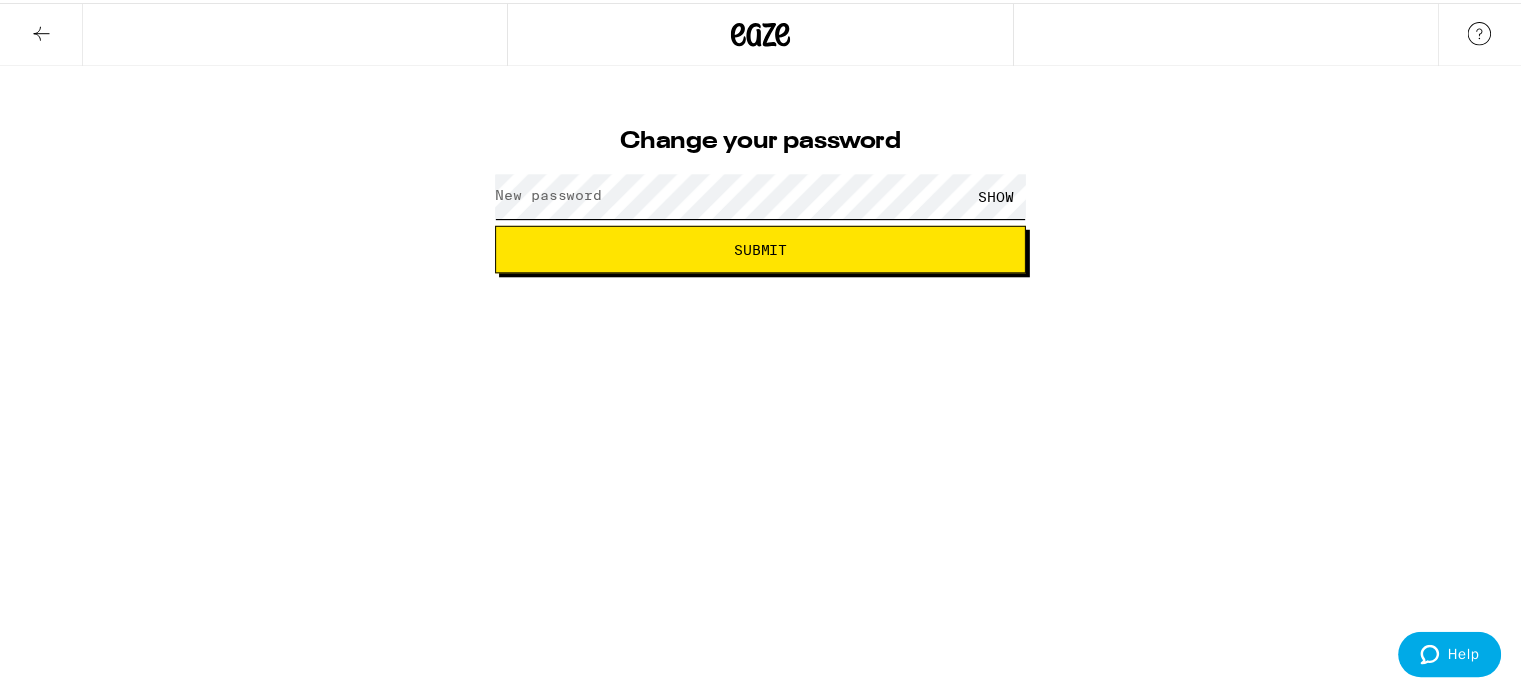scroll, scrollTop: 0, scrollLeft: 0, axis: both 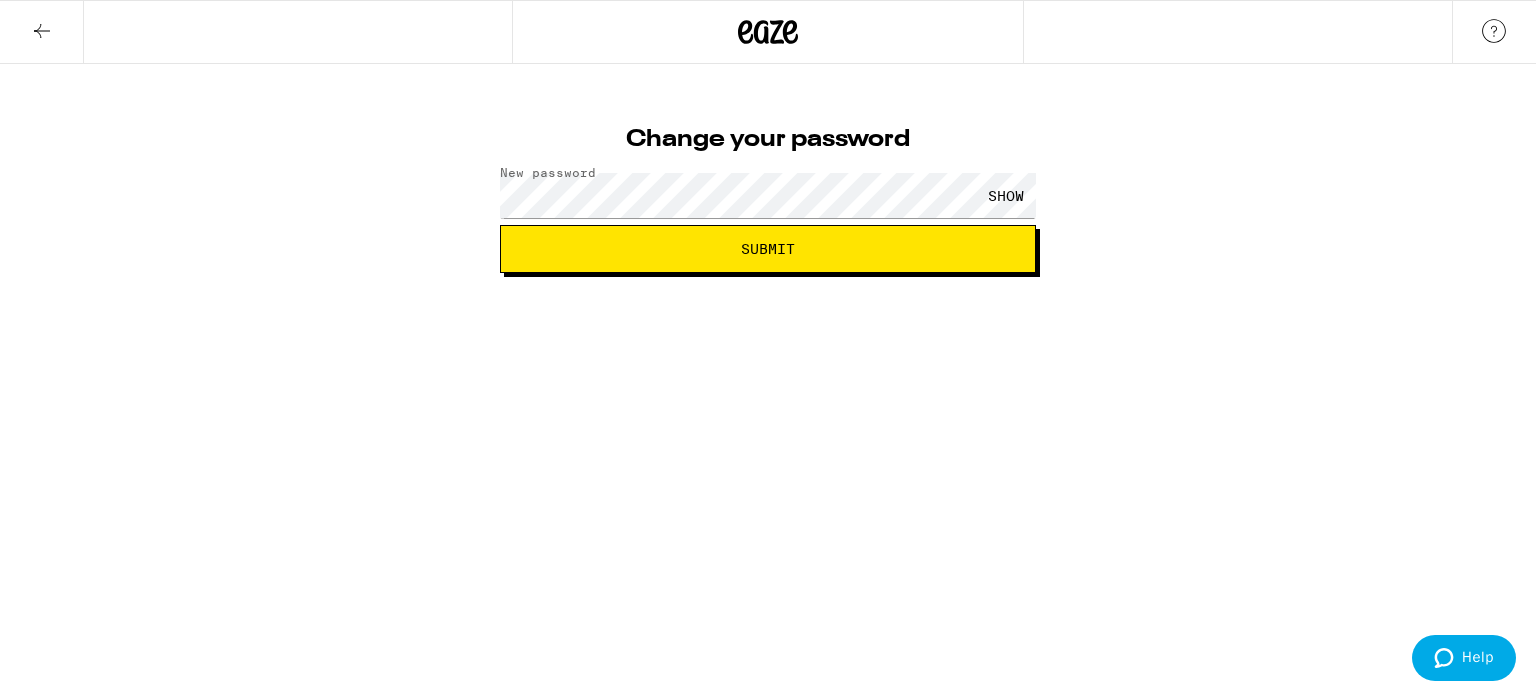 click on "SHOW" at bounding box center (1006, 195) 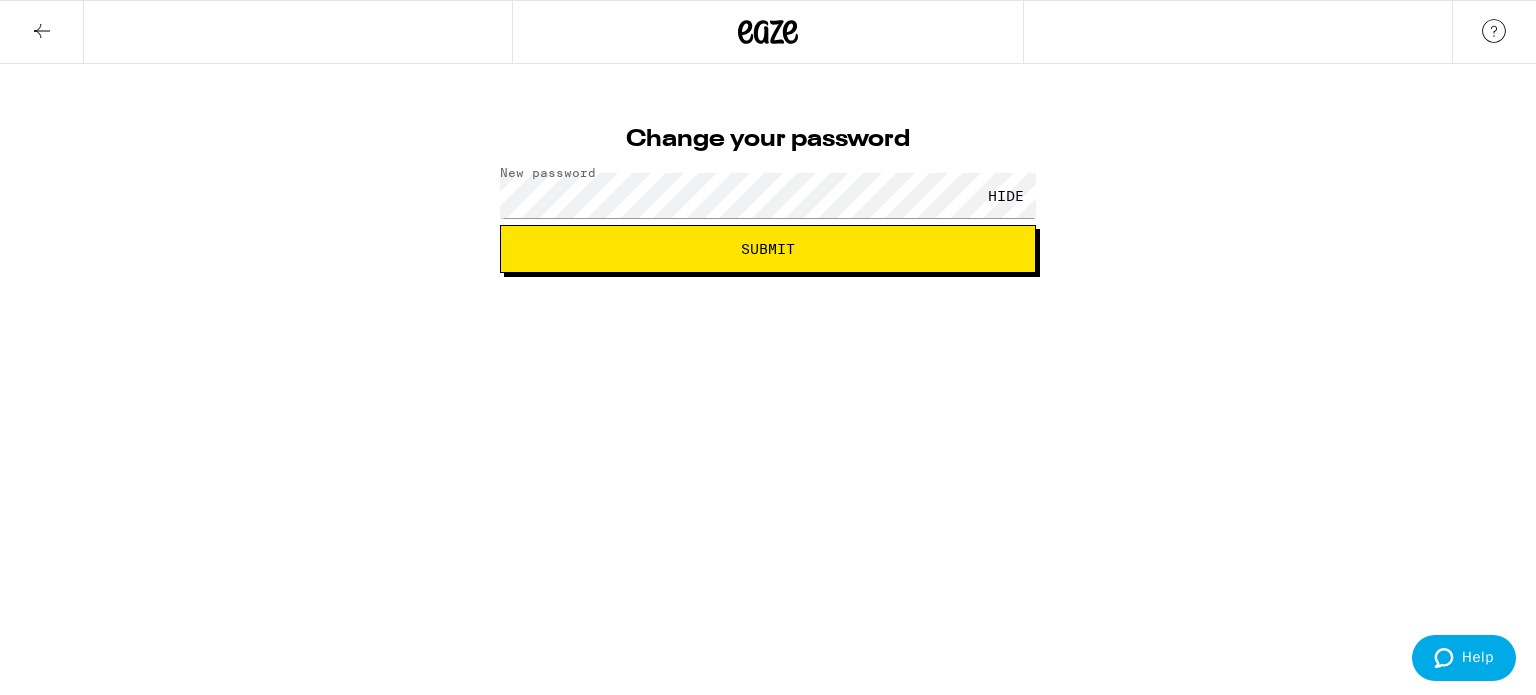 click on "Submit" at bounding box center [768, 249] 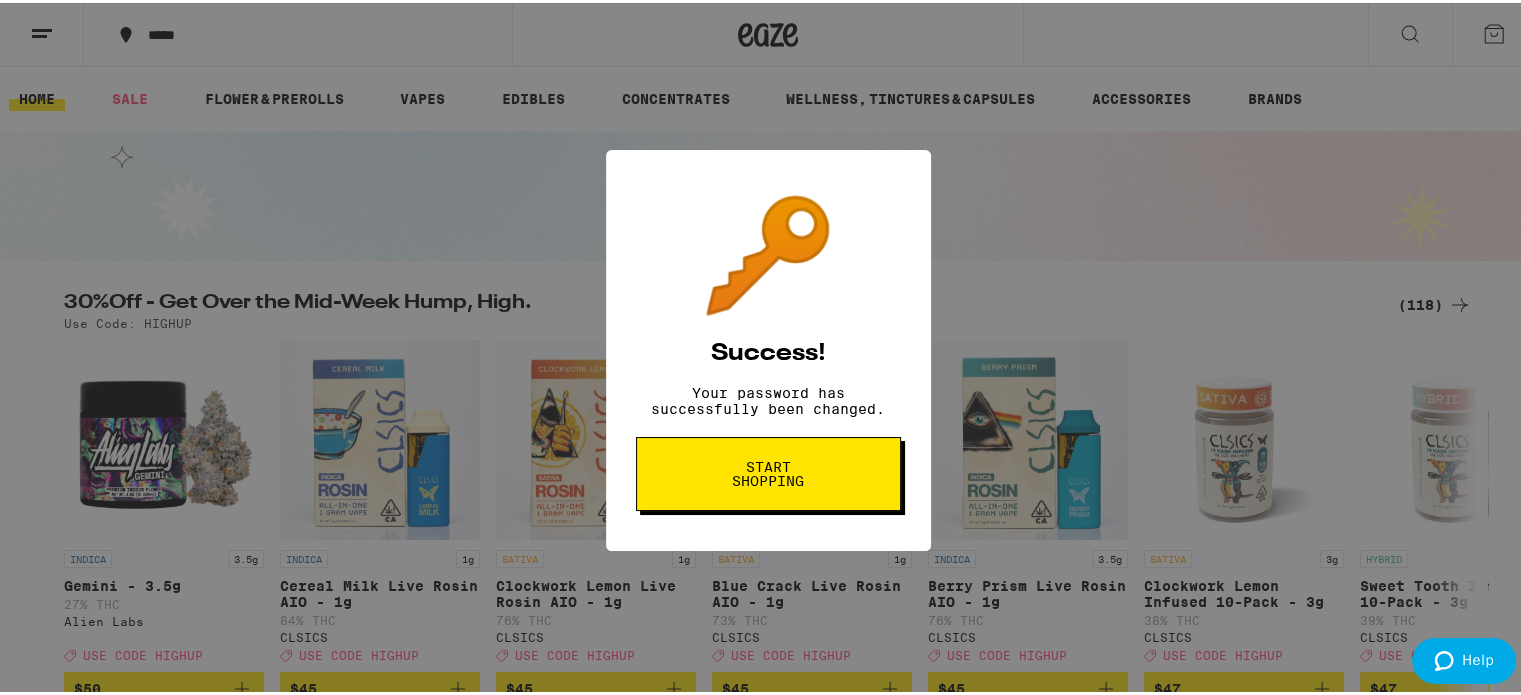 scroll, scrollTop: 0, scrollLeft: 0, axis: both 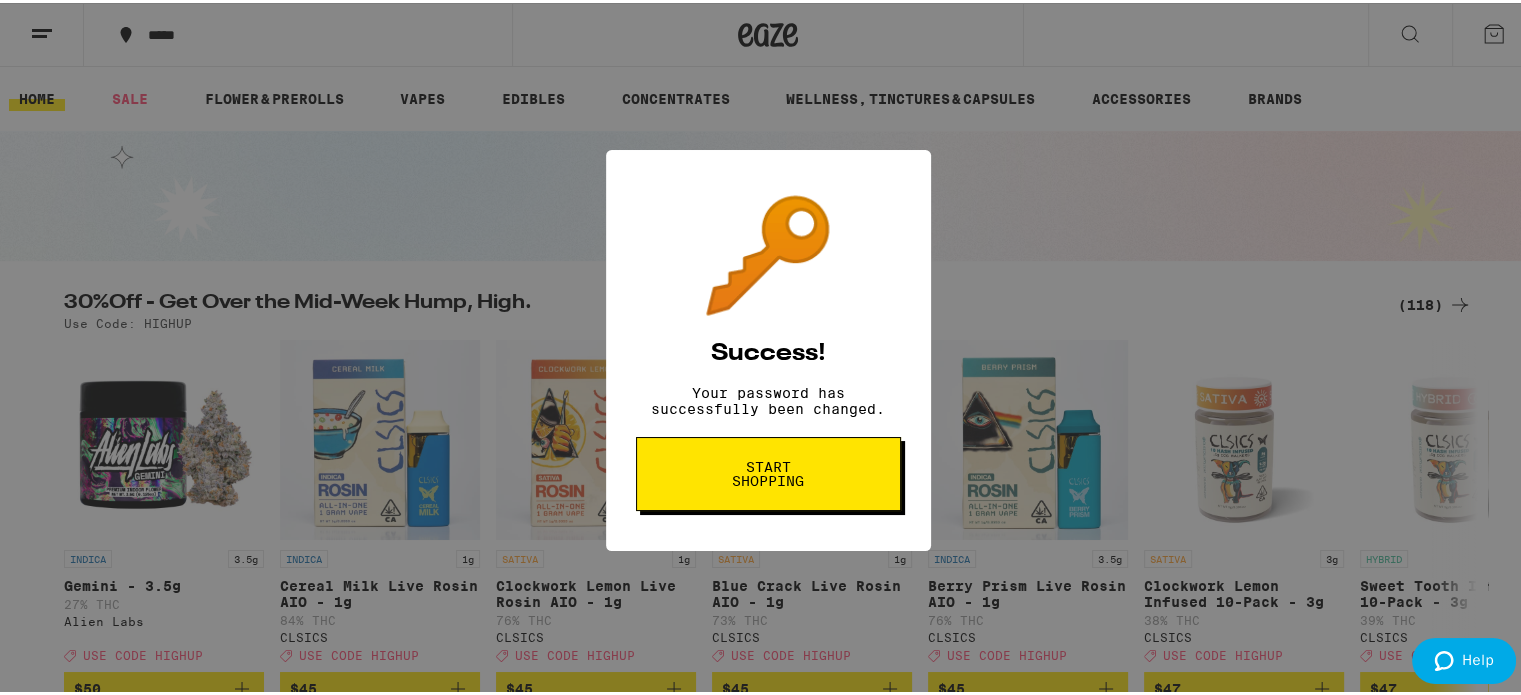 click on "Start shopping" at bounding box center (768, 471) 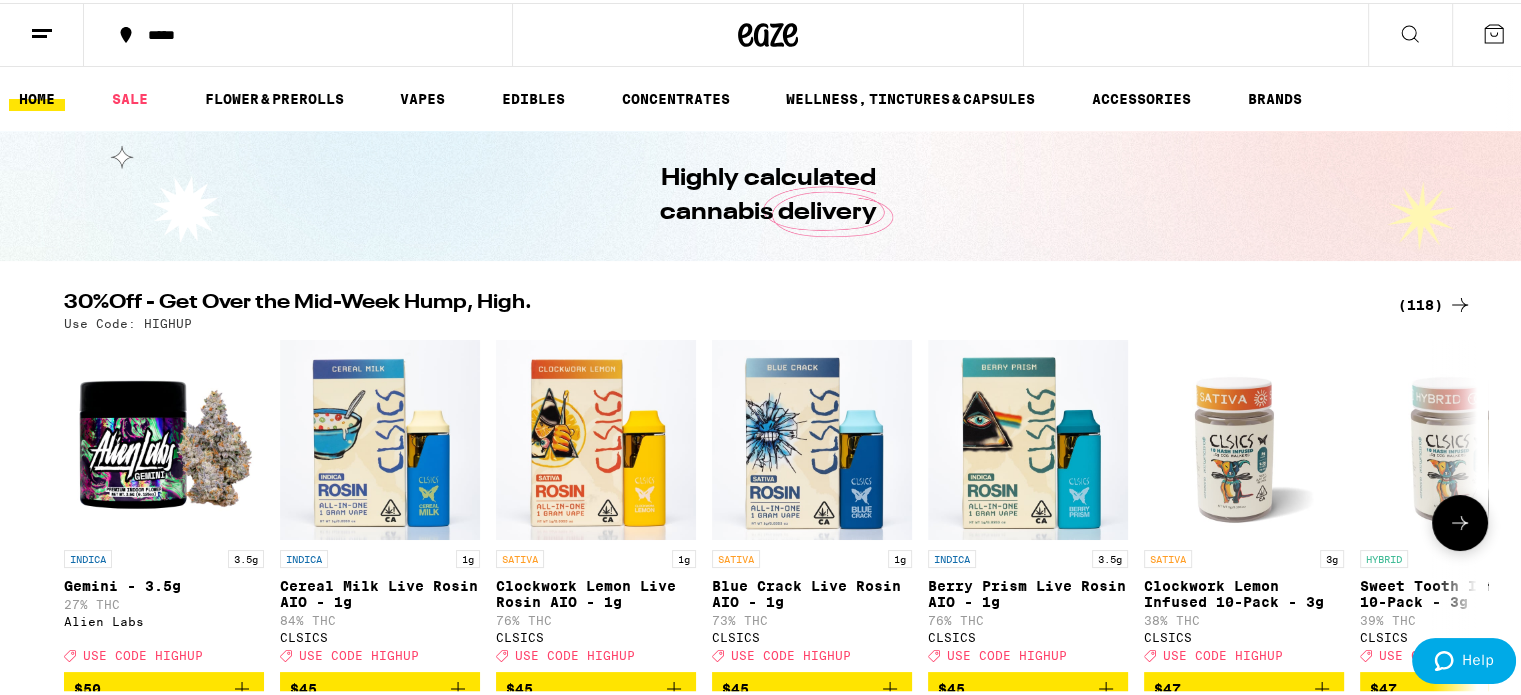 scroll, scrollTop: 0, scrollLeft: 0, axis: both 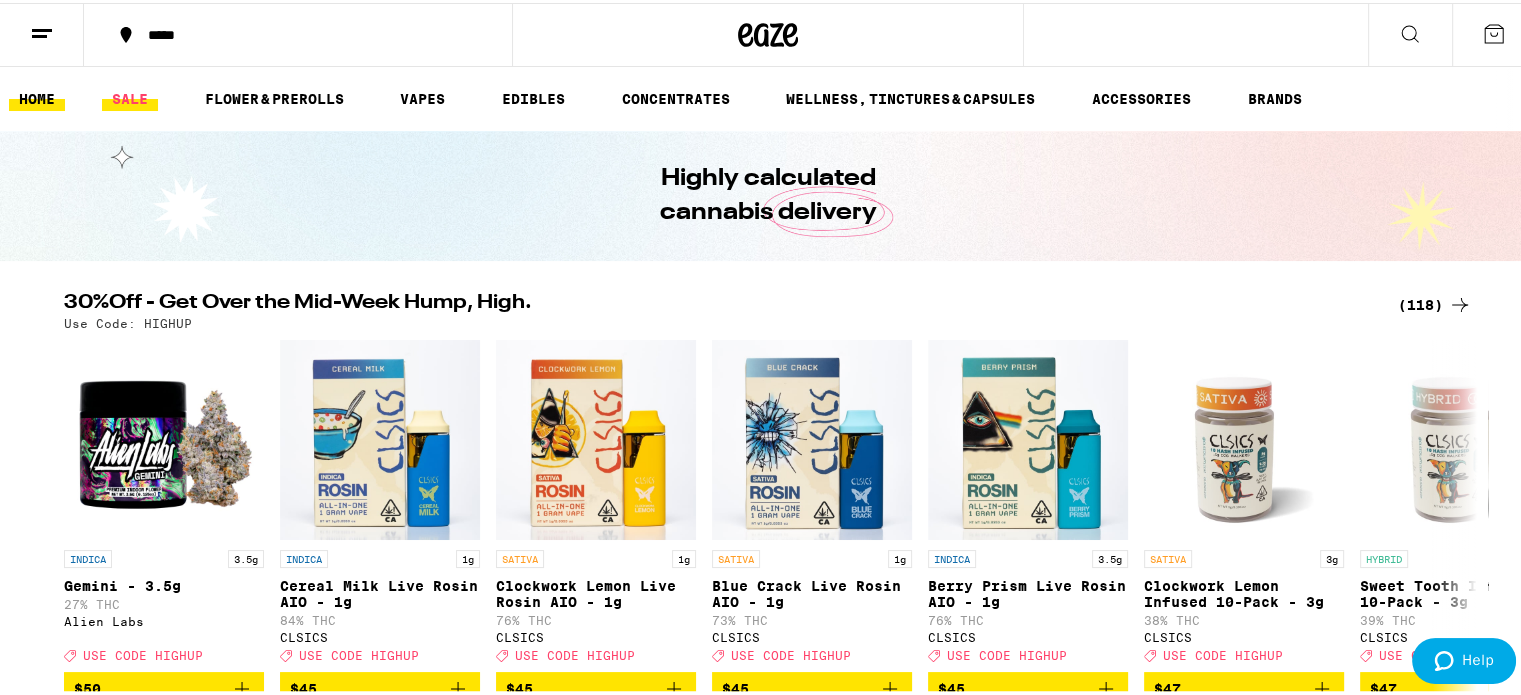 click on "SALE" at bounding box center (130, 96) 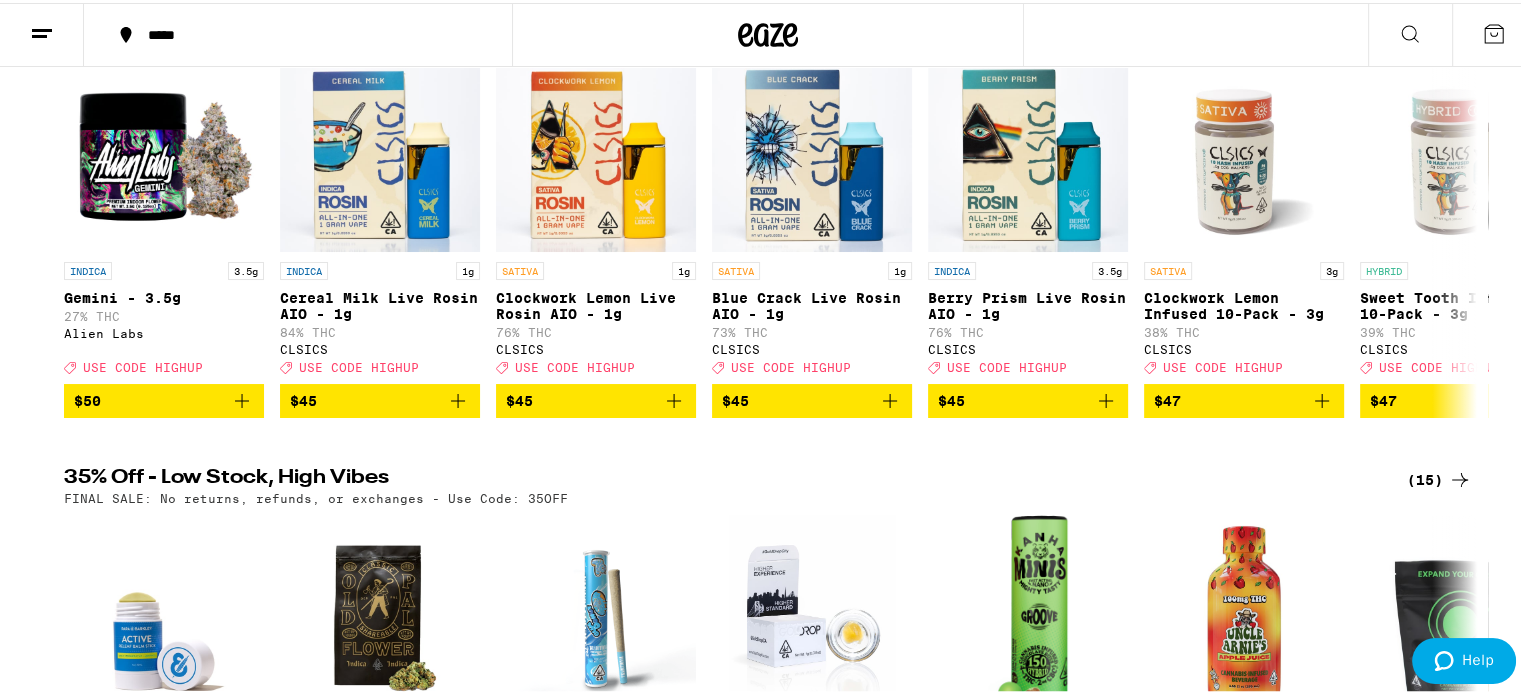 scroll, scrollTop: 0, scrollLeft: 0, axis: both 